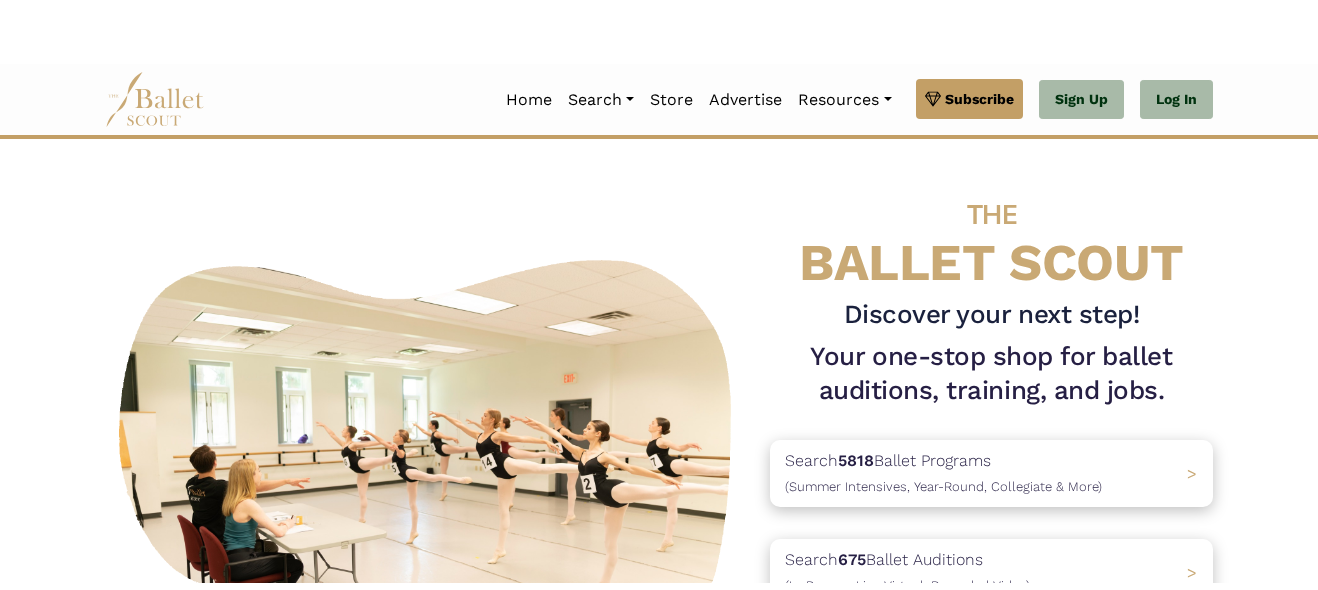 scroll, scrollTop: 0, scrollLeft: 0, axis: both 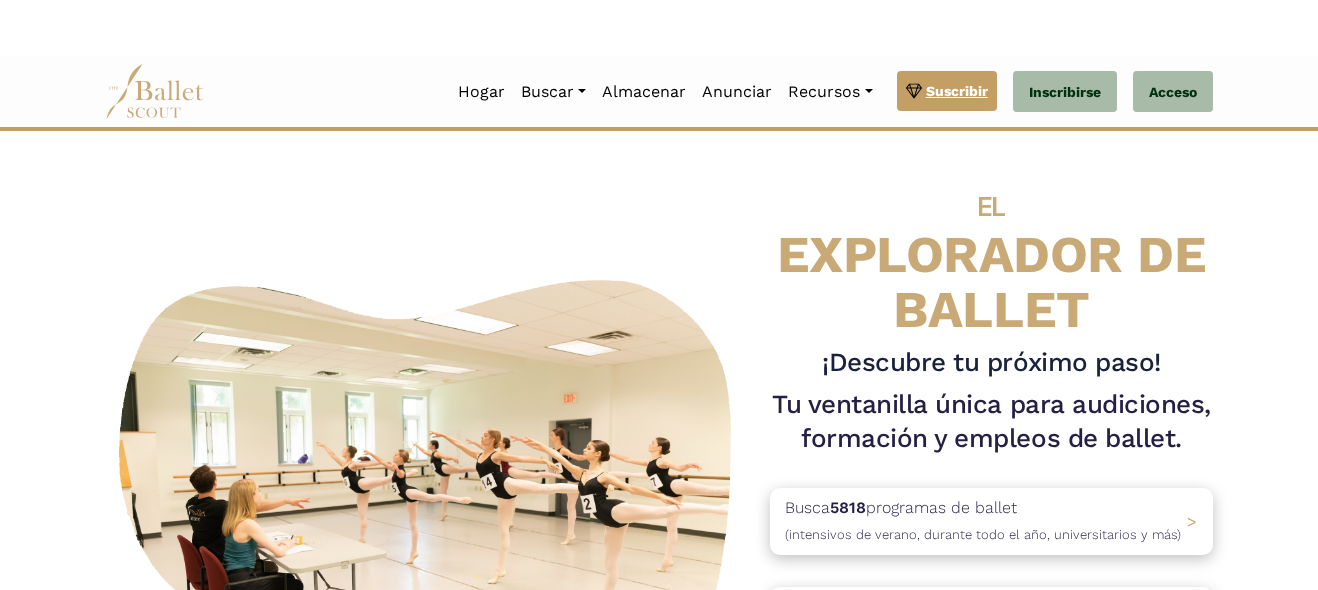 click on "Suscribir" at bounding box center [957, 91] 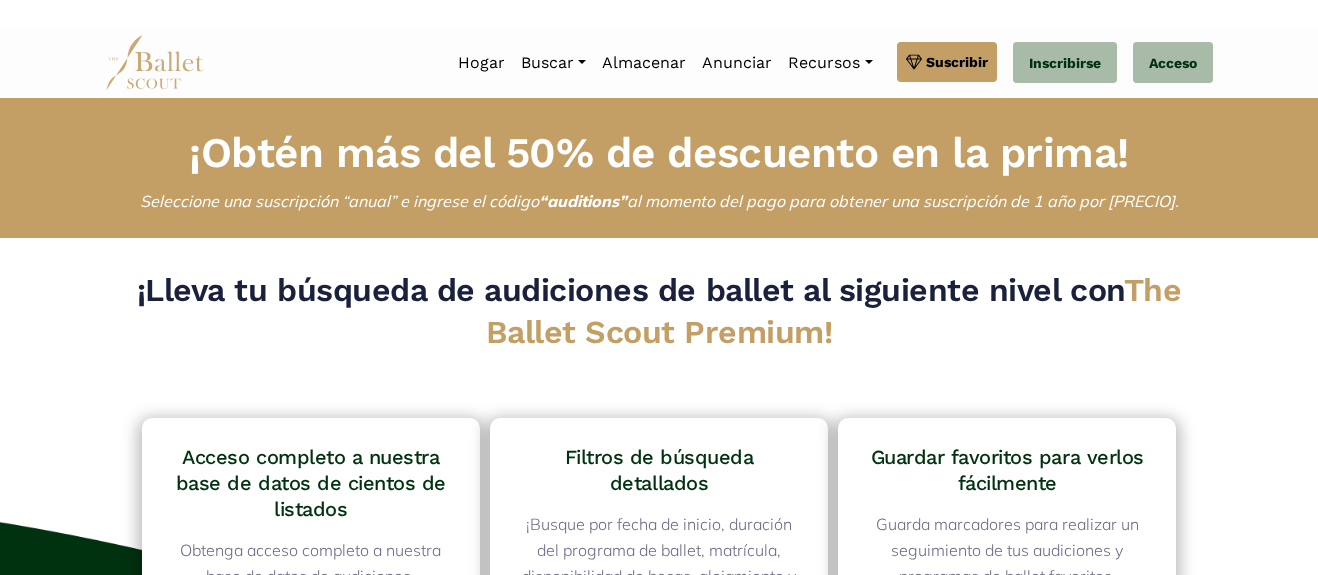 scroll, scrollTop: 0, scrollLeft: 0, axis: both 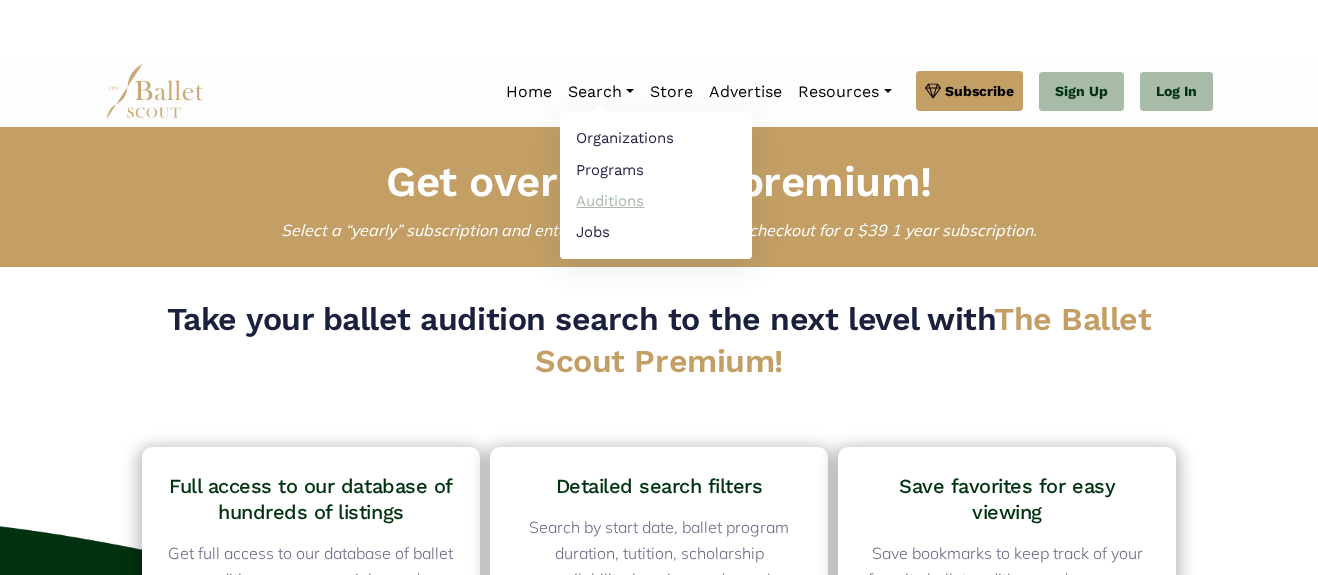 click on "Auditions" at bounding box center (656, 200) 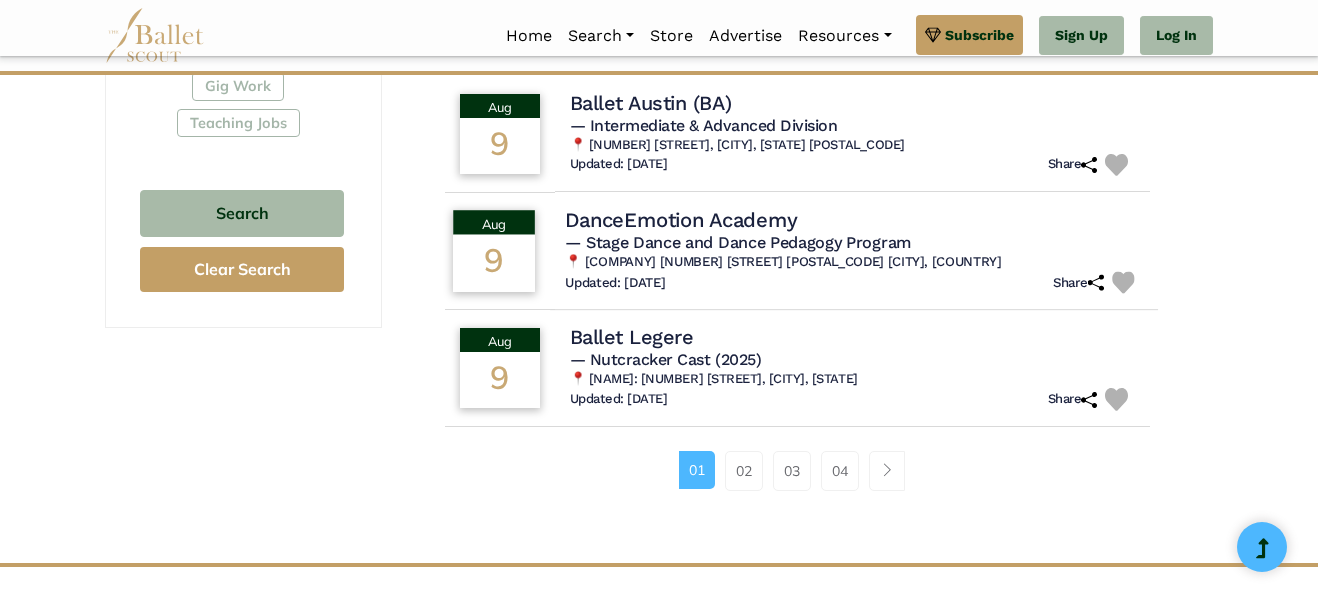 scroll, scrollTop: 1454, scrollLeft: 0, axis: vertical 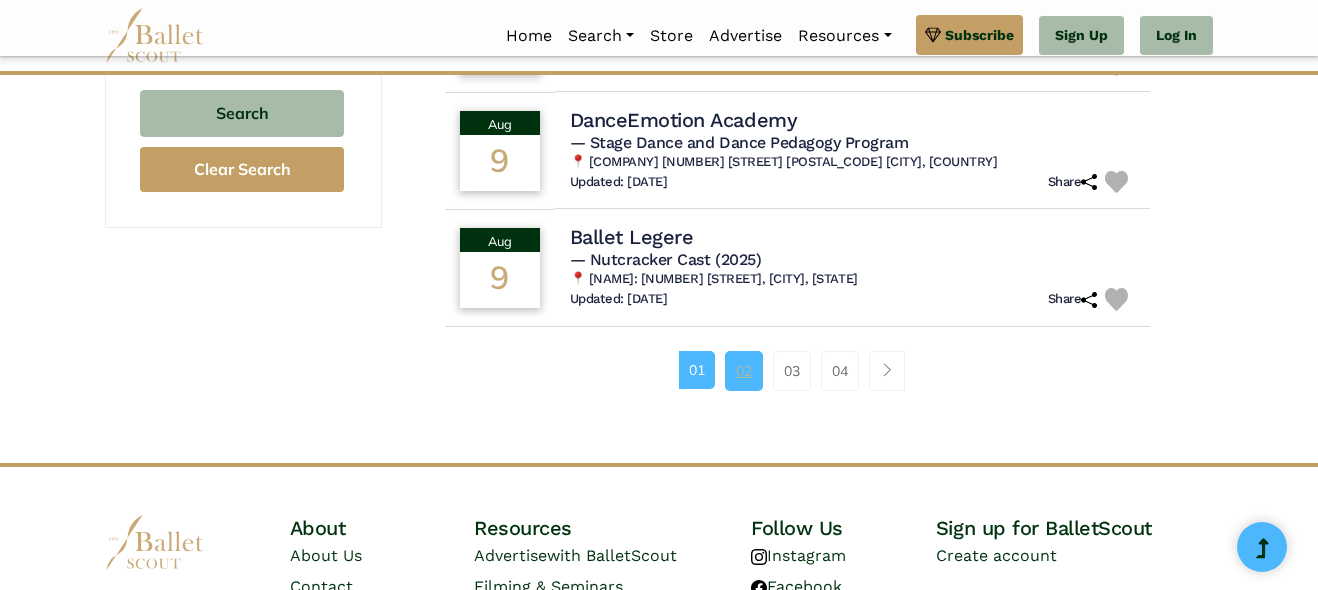 click on "02" at bounding box center (744, 371) 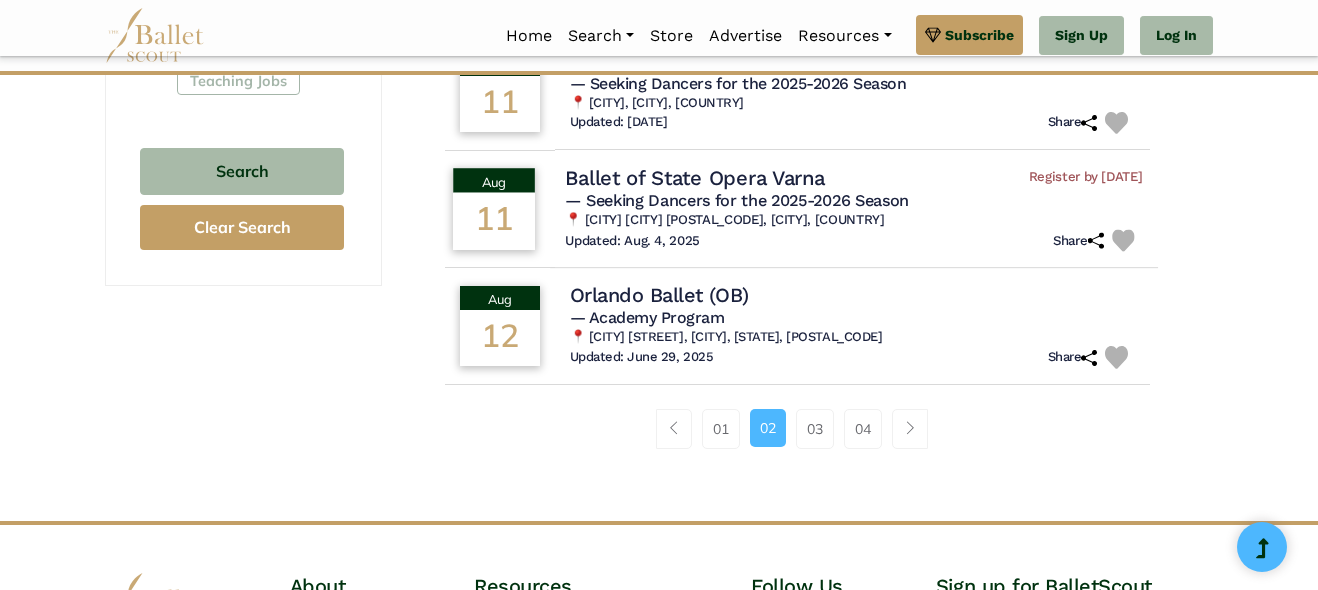 scroll, scrollTop: 1397, scrollLeft: 0, axis: vertical 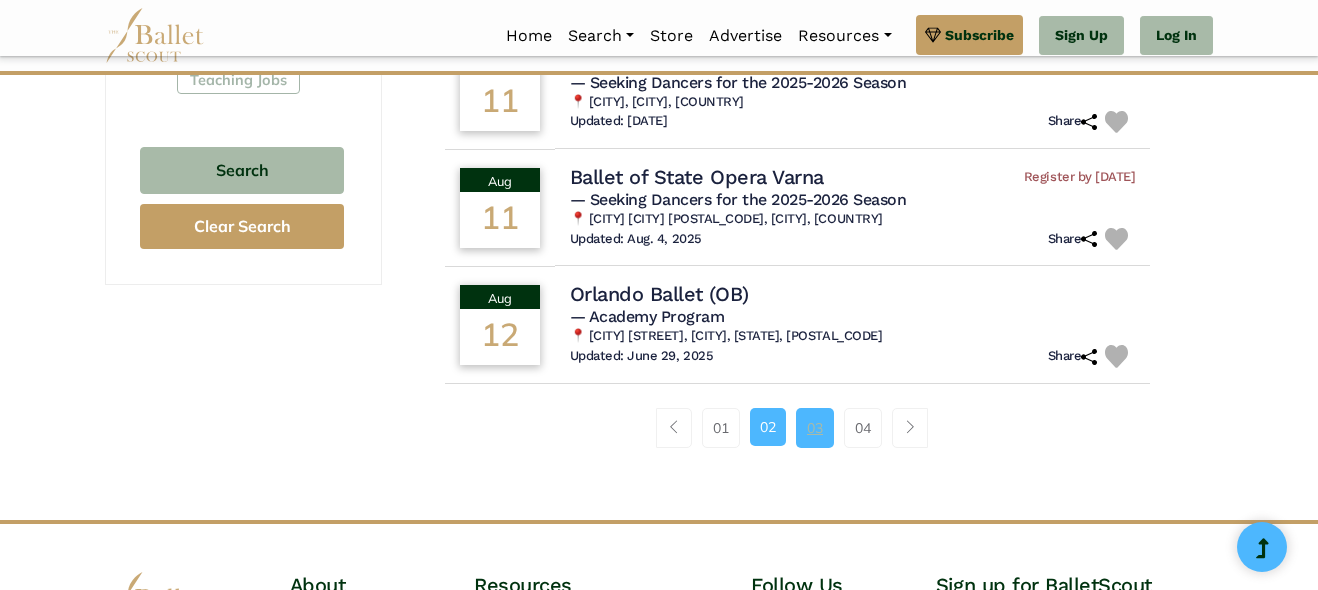 click on "03" at bounding box center (815, 428) 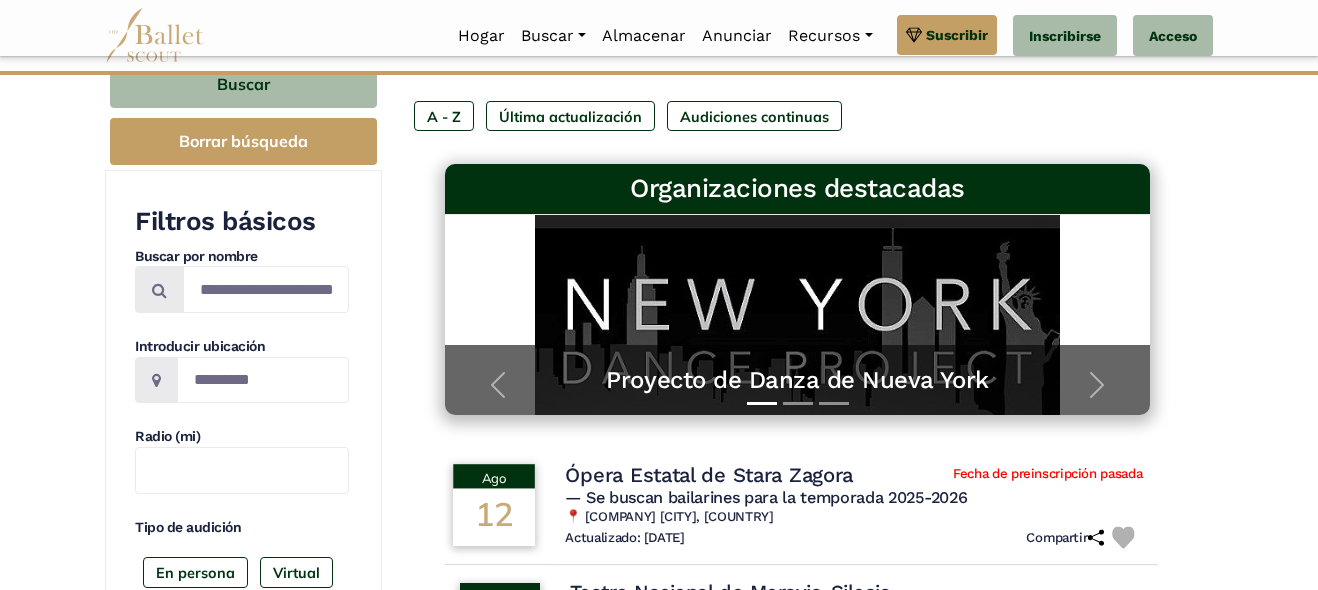scroll, scrollTop: 400, scrollLeft: 0, axis: vertical 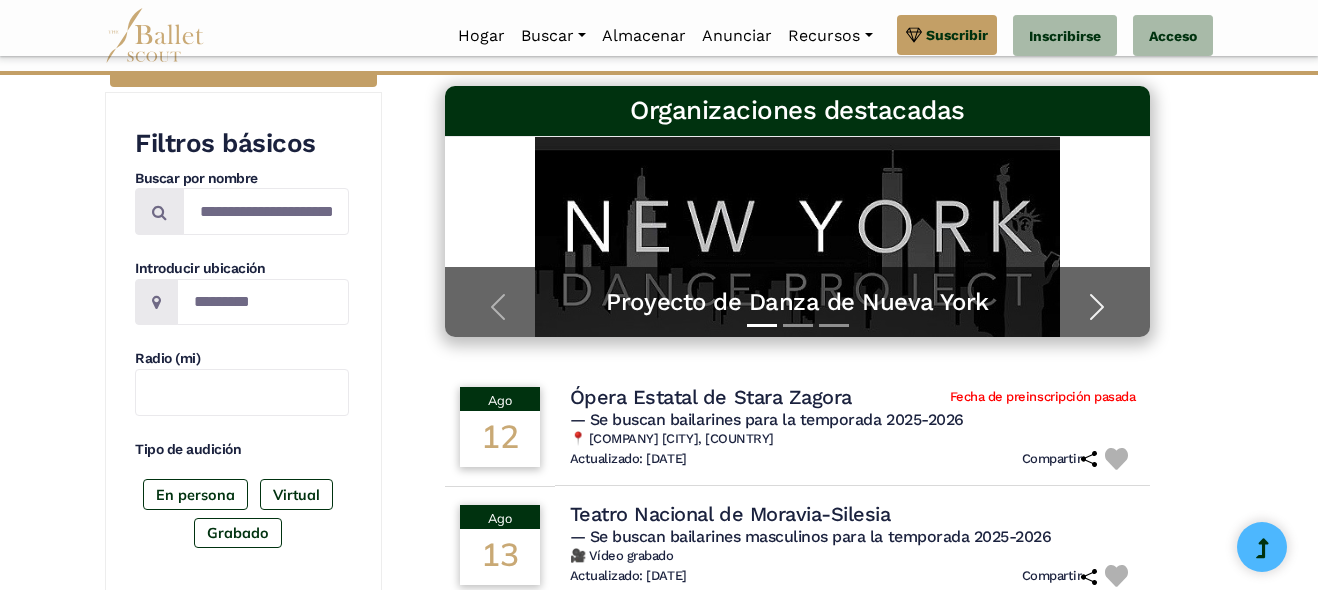 click at bounding box center [1097, 307] 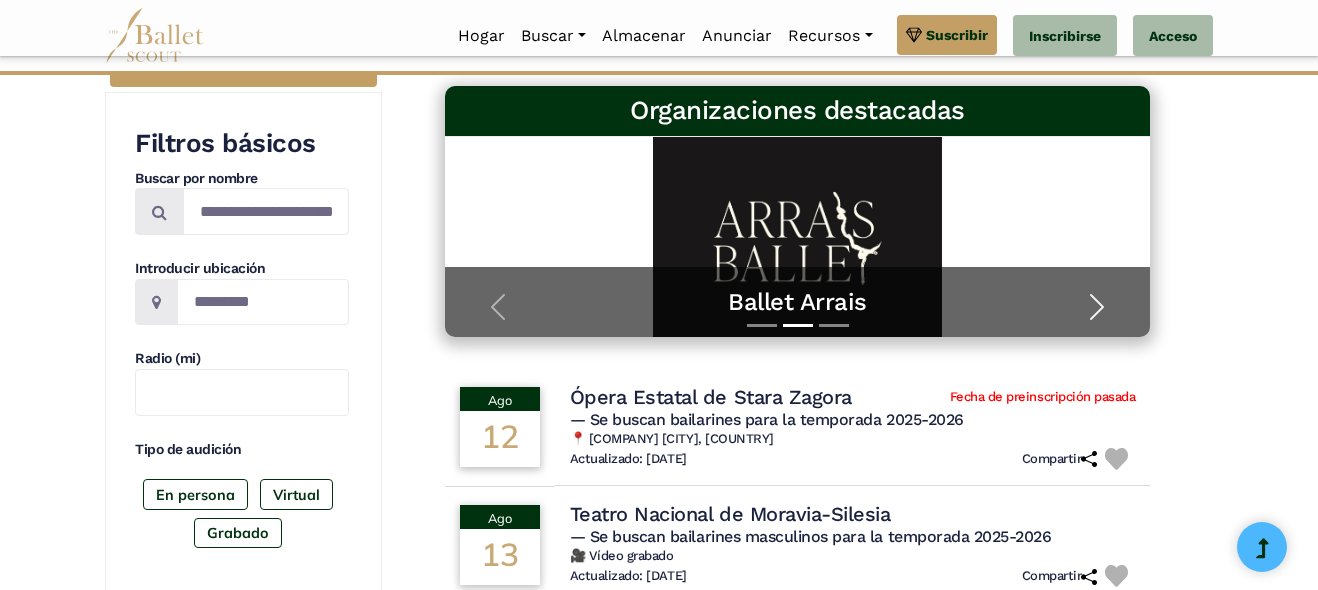 click at bounding box center [1097, 307] 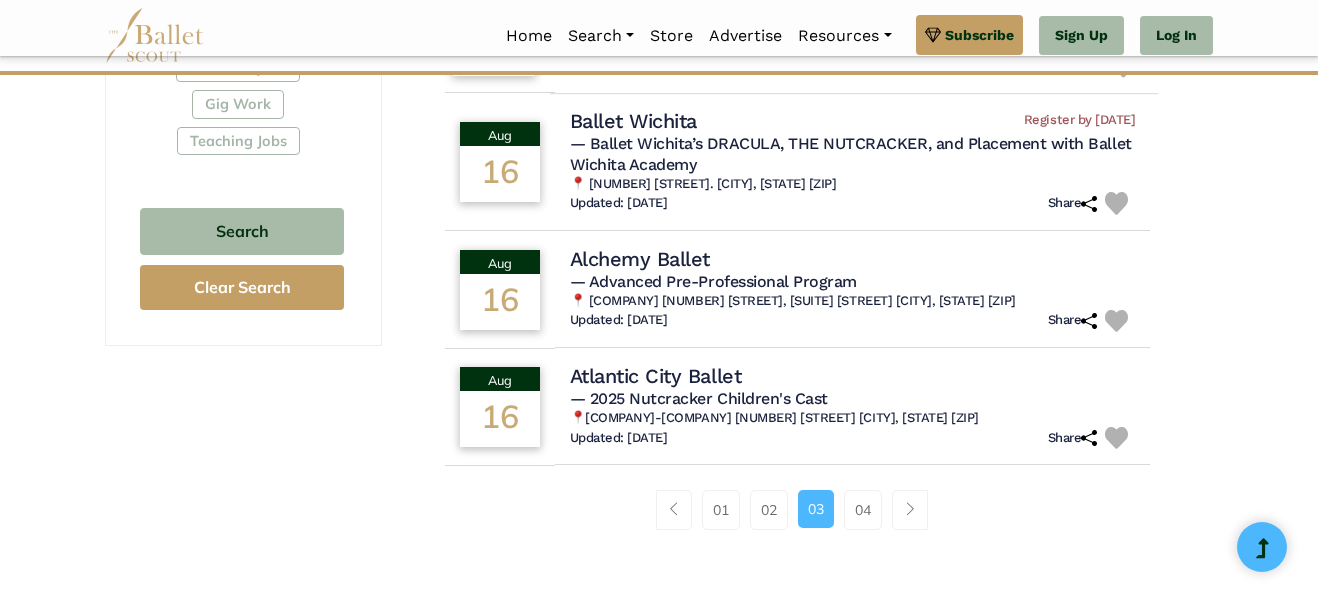 scroll, scrollTop: 1354, scrollLeft: 0, axis: vertical 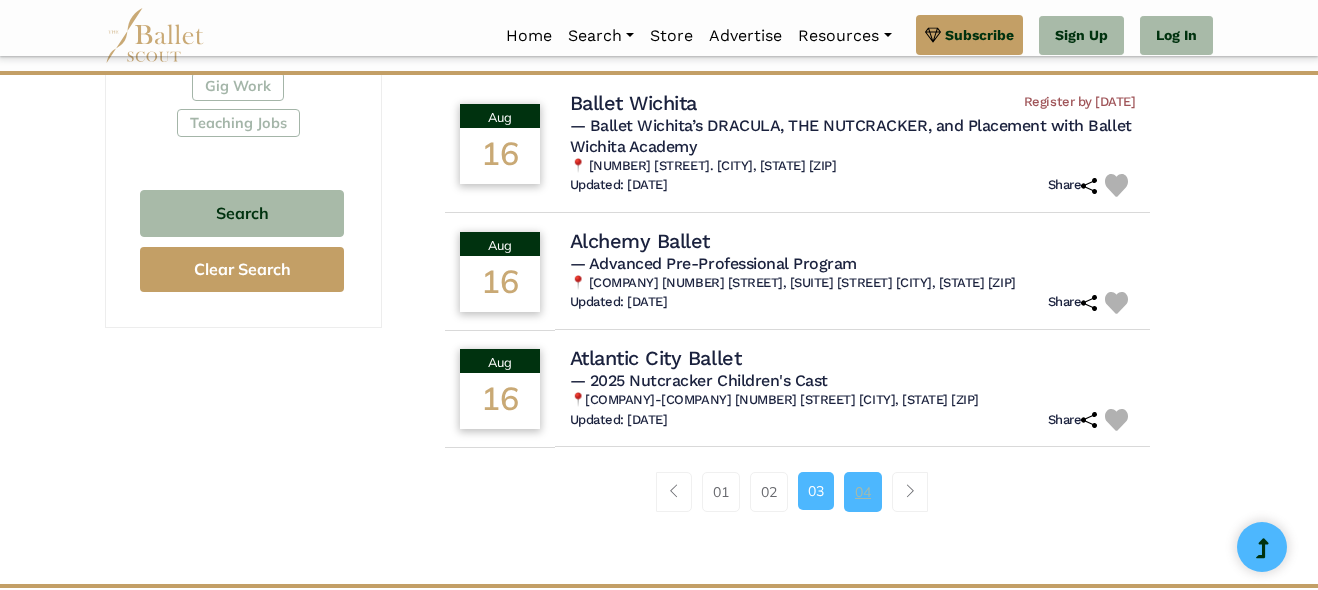 click on "04" at bounding box center (863, 492) 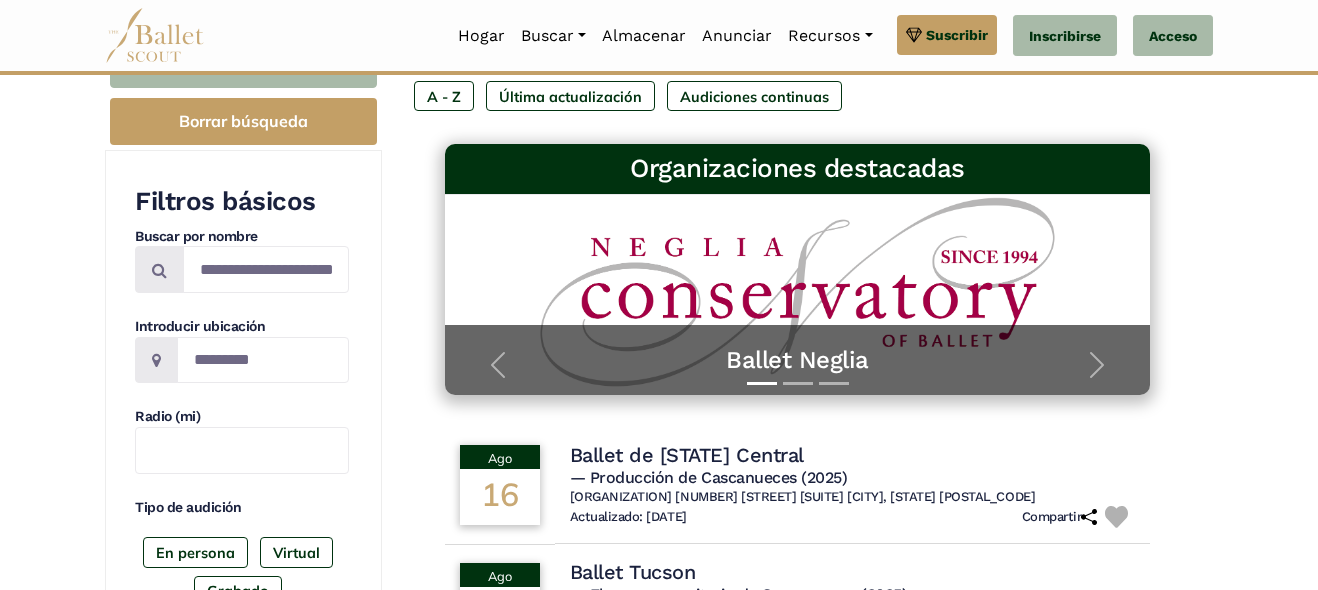scroll, scrollTop: 300, scrollLeft: 0, axis: vertical 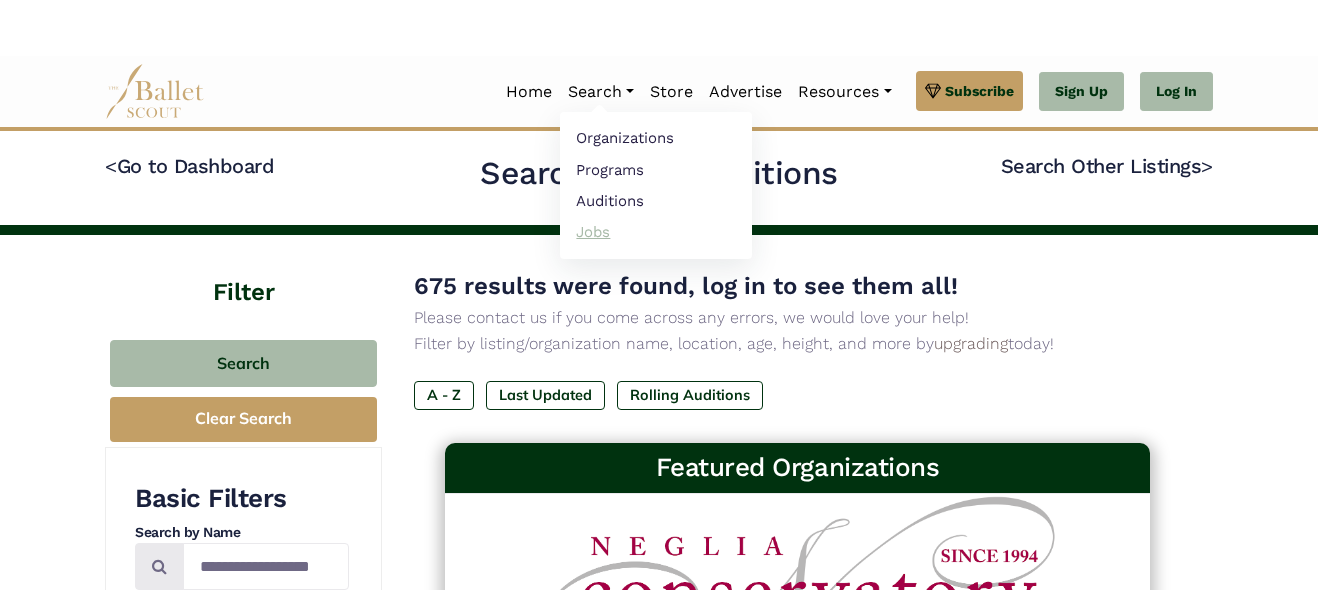 click on "Jobs" at bounding box center [656, 231] 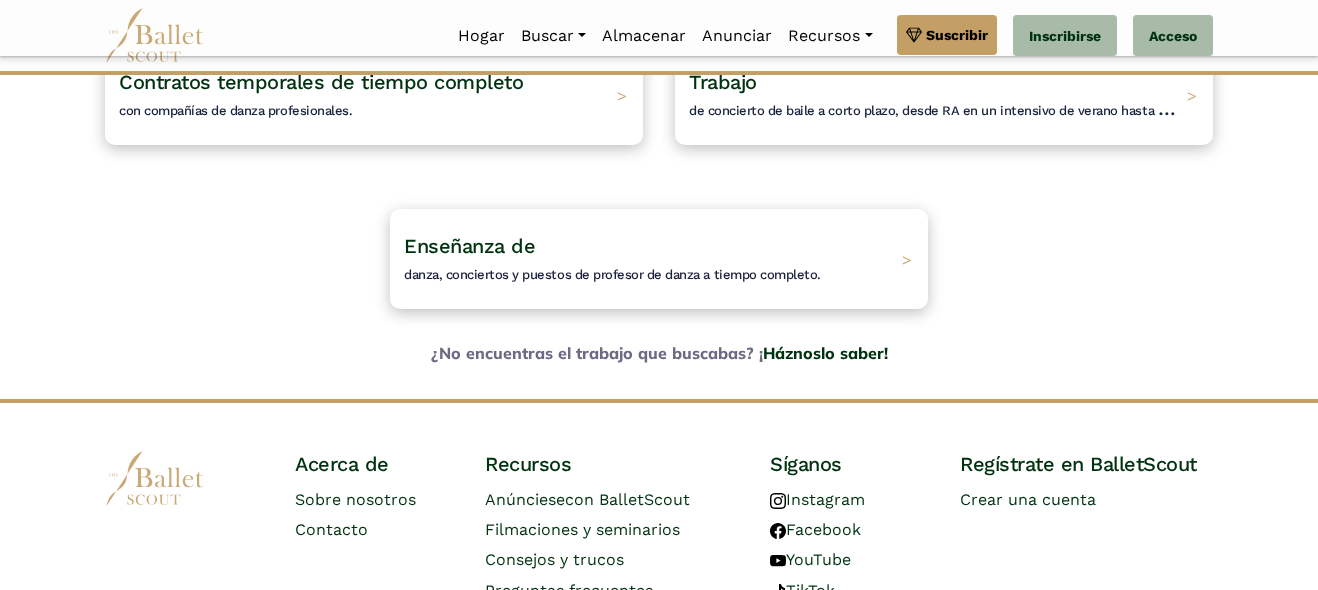 scroll, scrollTop: 200, scrollLeft: 0, axis: vertical 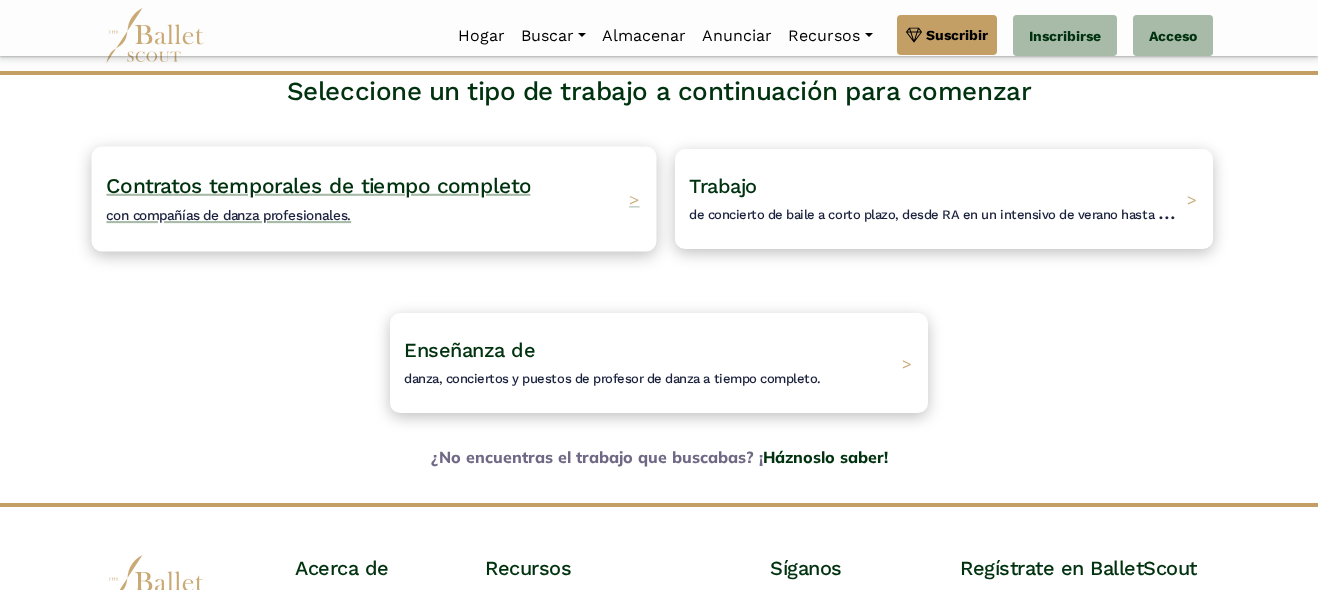 click on "con compañías de danza profesionales." at bounding box center (228, 215) 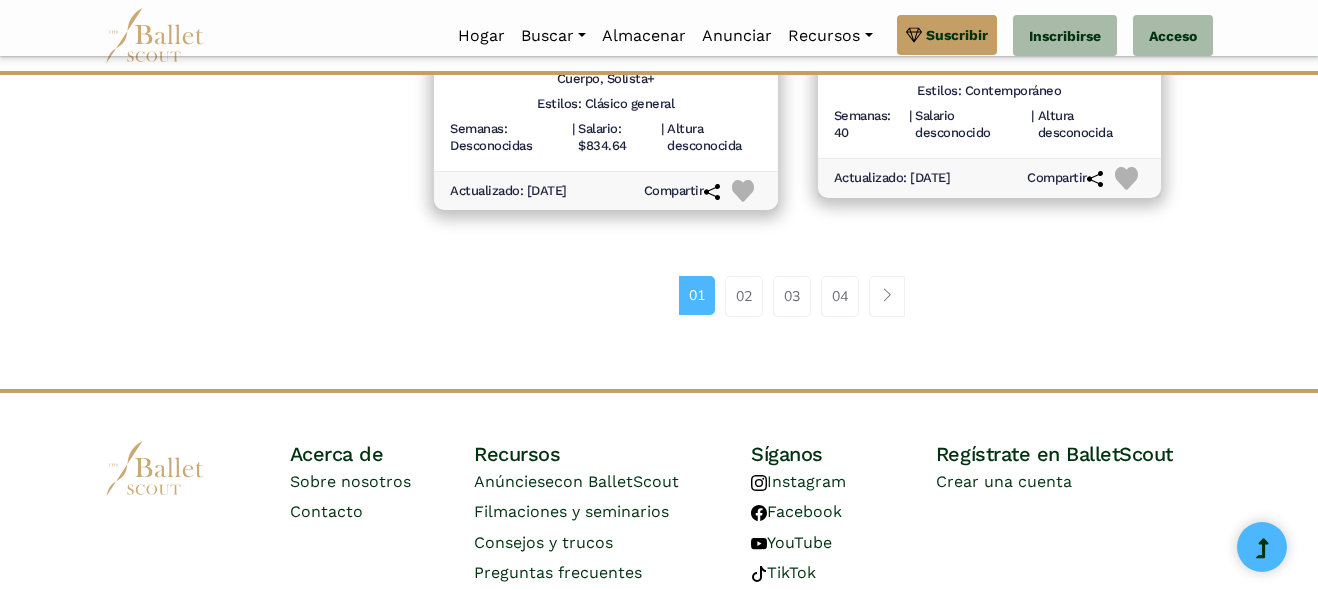 scroll, scrollTop: 3103, scrollLeft: 0, axis: vertical 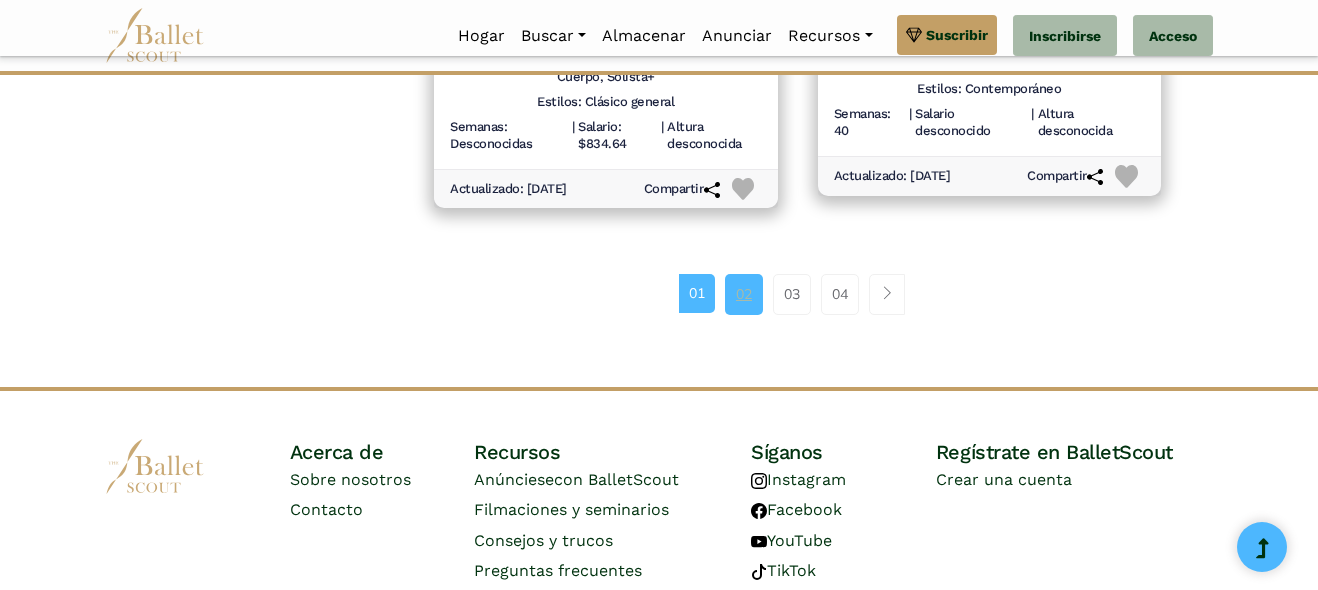 click on "02" at bounding box center [744, 294] 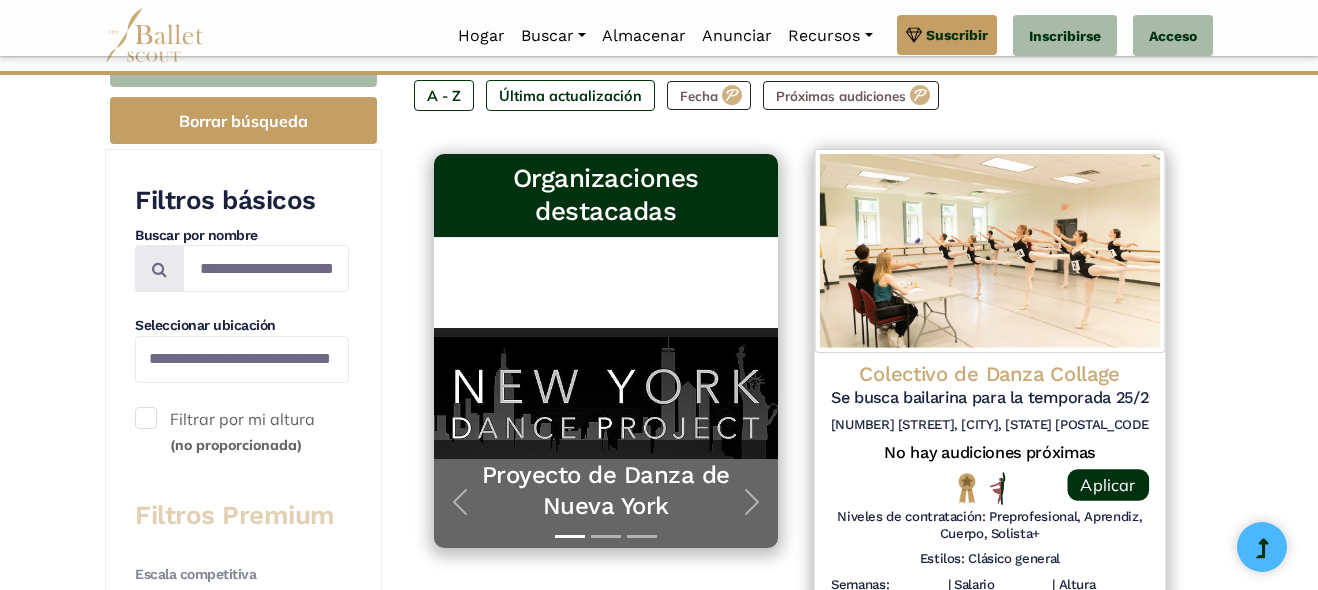 scroll, scrollTop: 403, scrollLeft: 0, axis: vertical 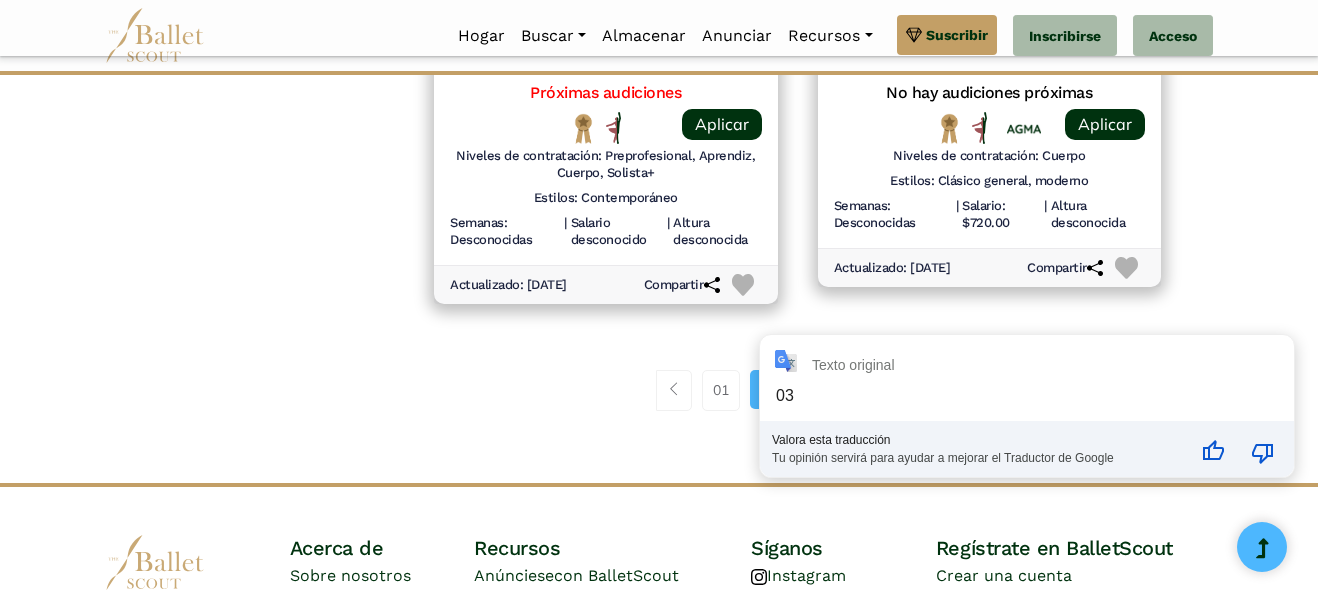 click on "Texto original 03 Valora esta traducción Tu opinión servirá para ayudar a mejorar el Traductor de Google ** ** ** ** *" at bounding box center (1027, 406) 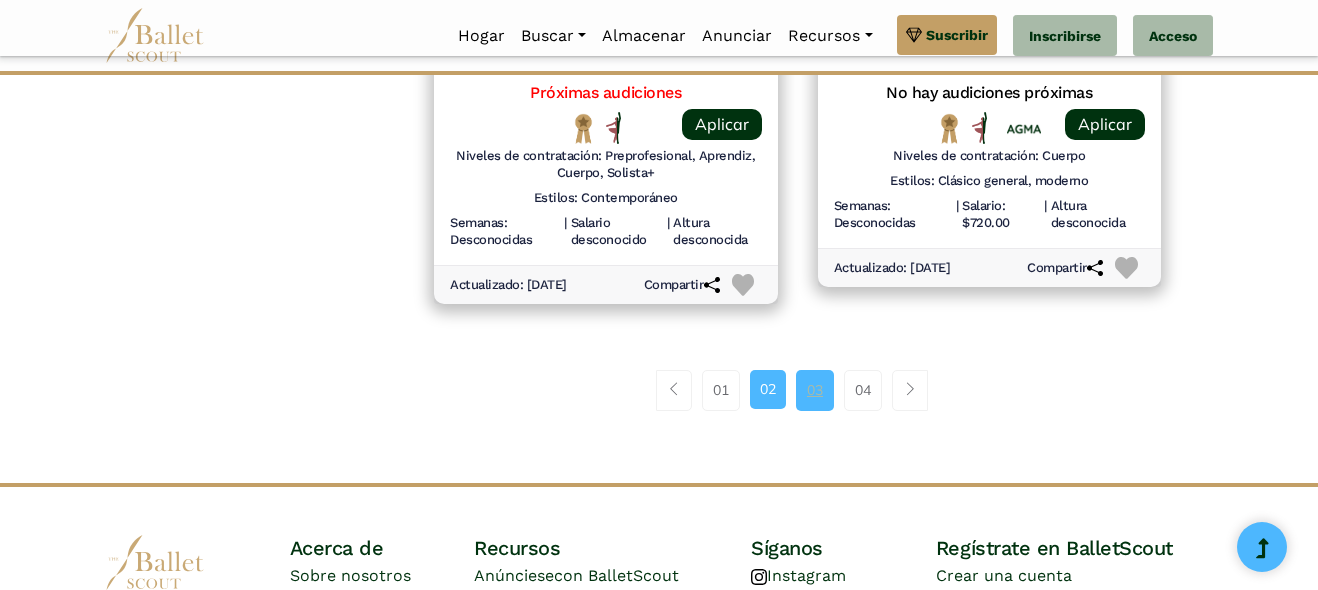 click on "03" at bounding box center [815, 390] 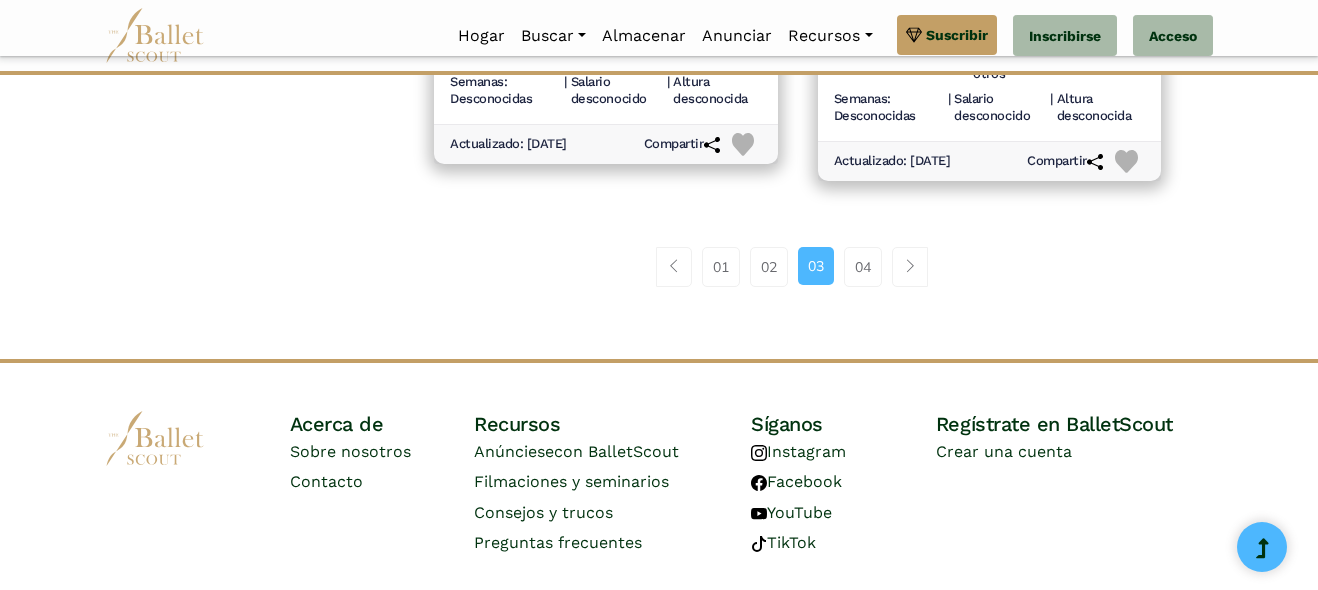 scroll, scrollTop: 3107, scrollLeft: 0, axis: vertical 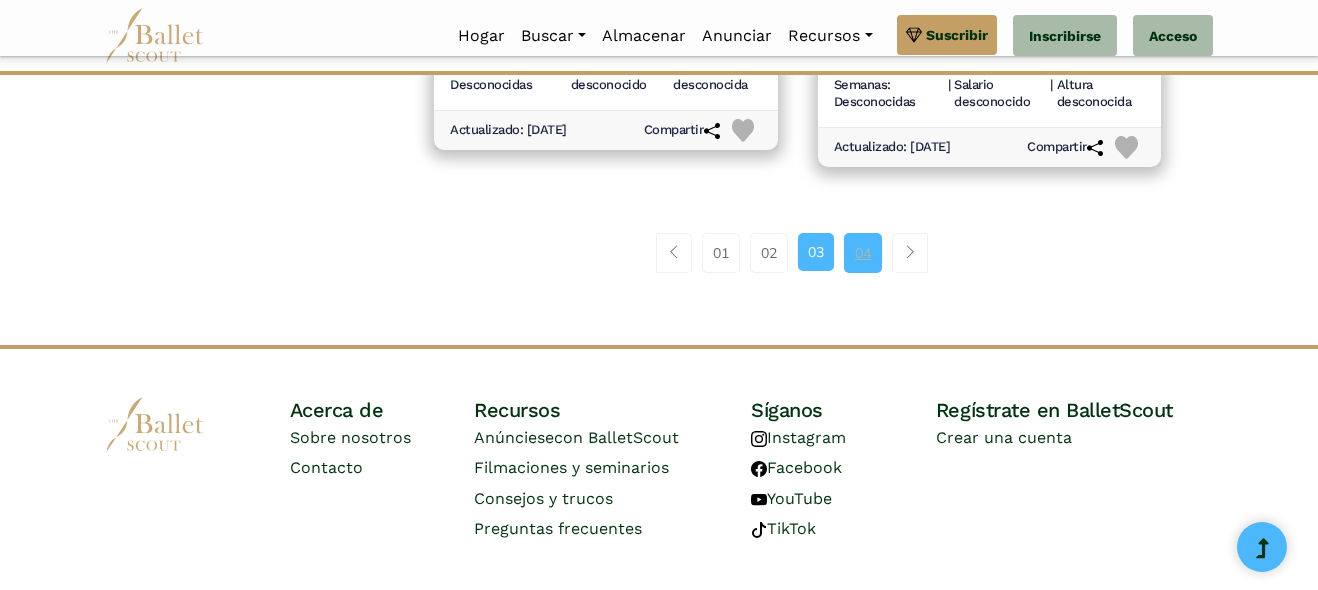 click on "04" at bounding box center [863, 253] 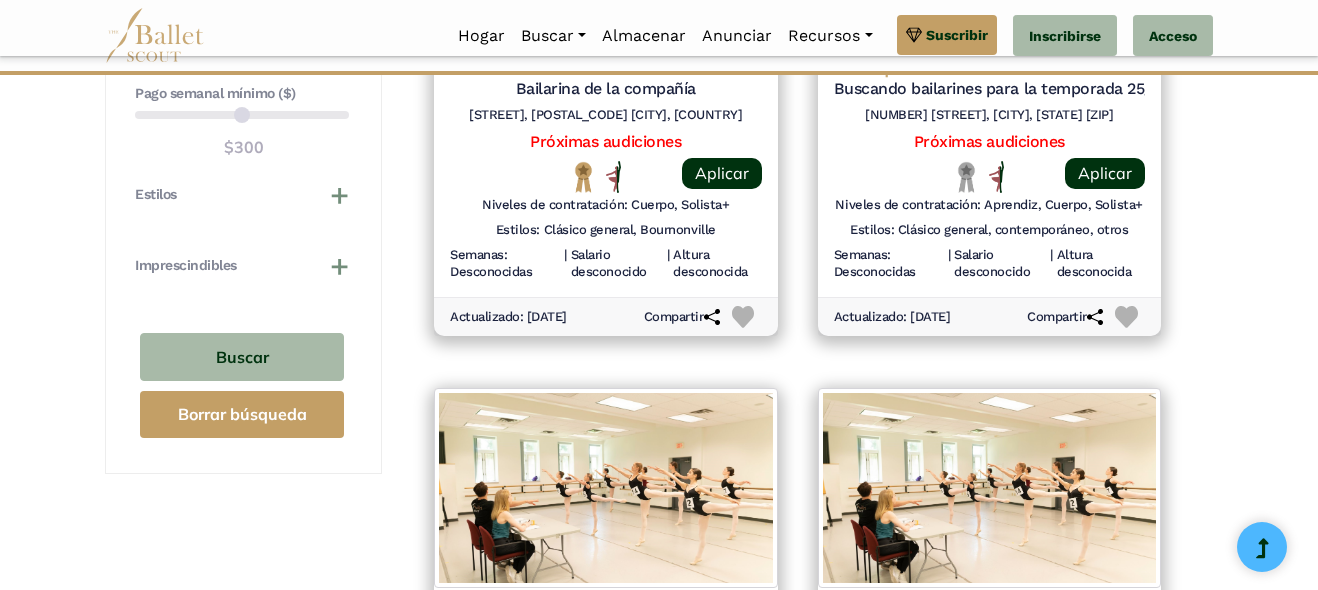scroll, scrollTop: 1807, scrollLeft: 0, axis: vertical 